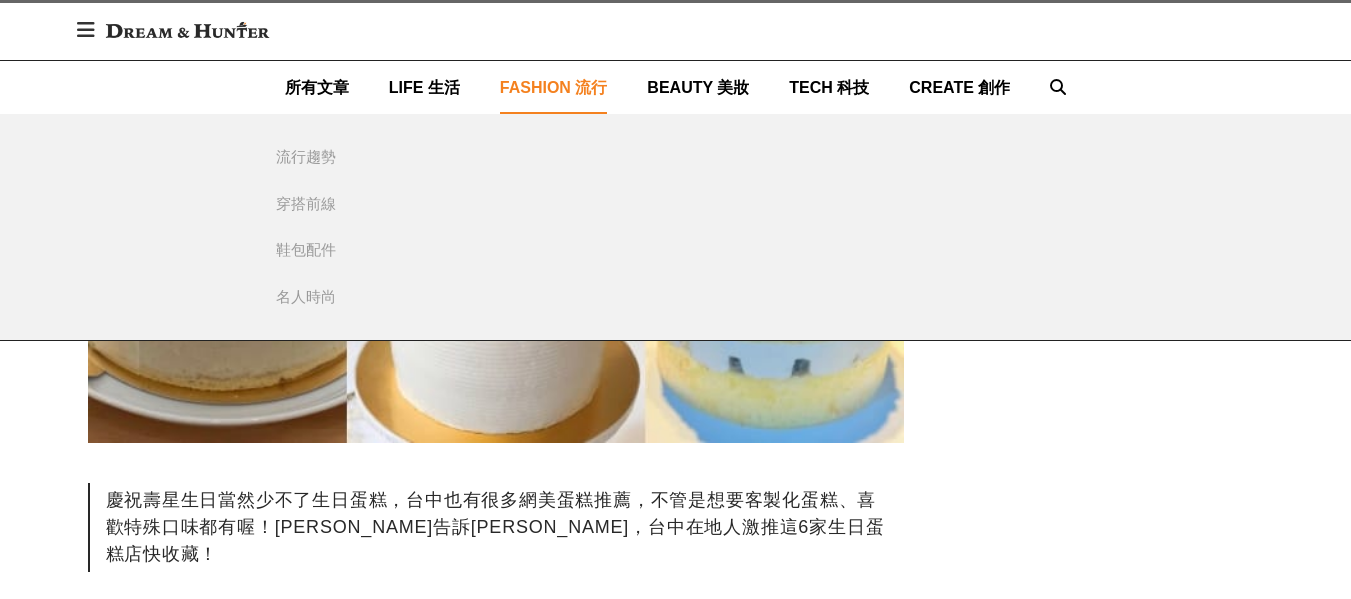 scroll, scrollTop: 1100, scrollLeft: 0, axis: vertical 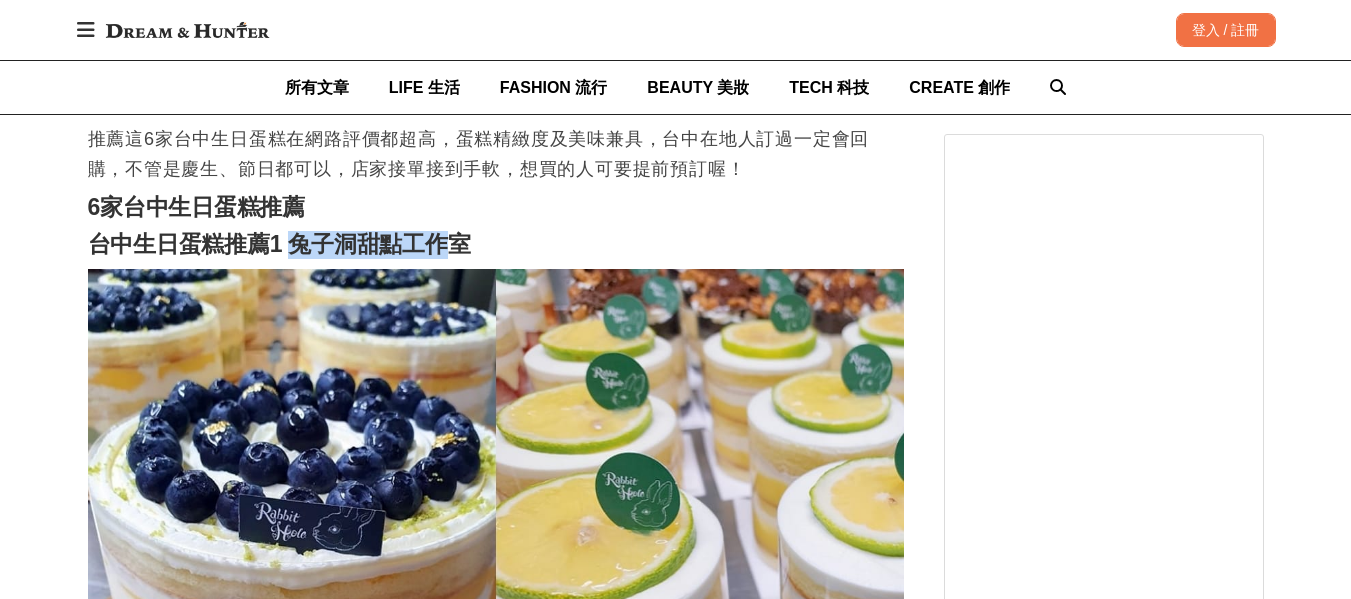 drag, startPoint x: 505, startPoint y: 311, endPoint x: 318, endPoint y: 317, distance: 187.09624 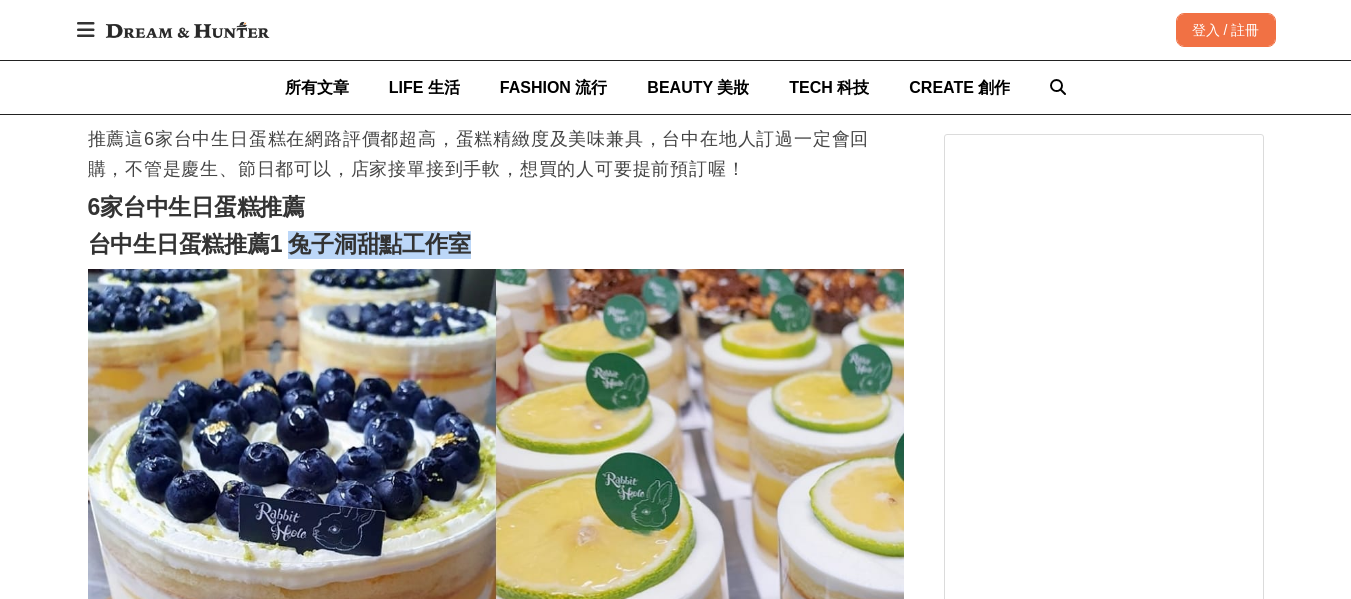 drag, startPoint x: 323, startPoint y: 313, endPoint x: 542, endPoint y: 320, distance: 219.11185 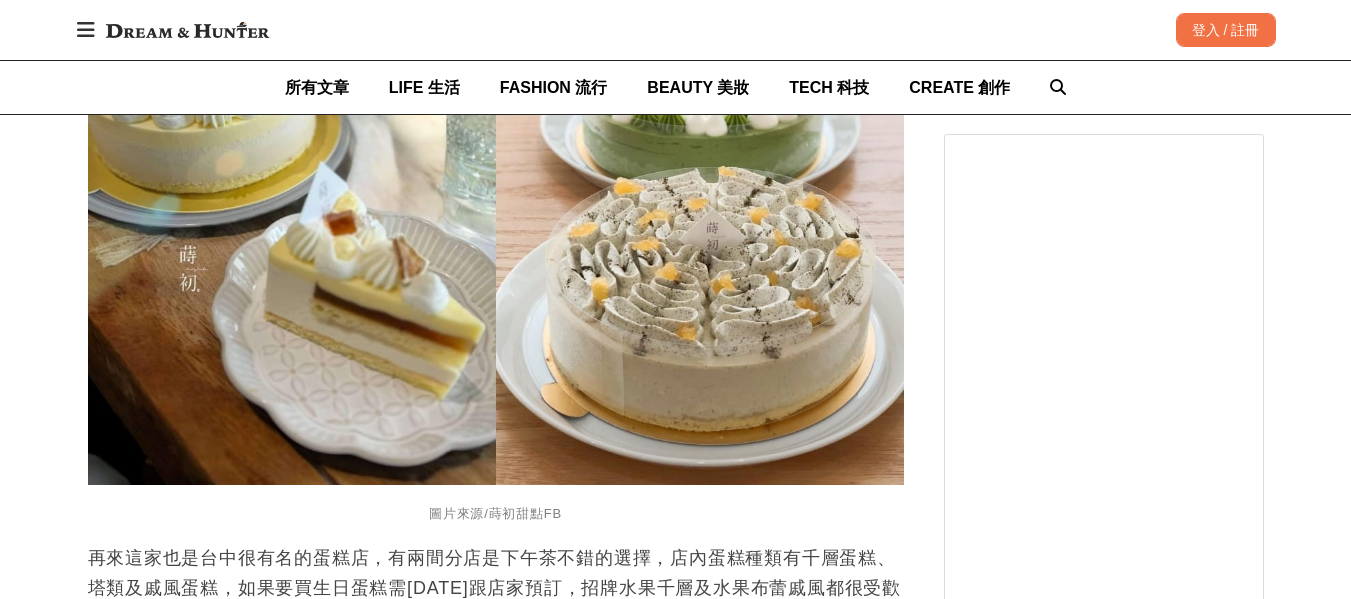 scroll, scrollTop: 2300, scrollLeft: 0, axis: vertical 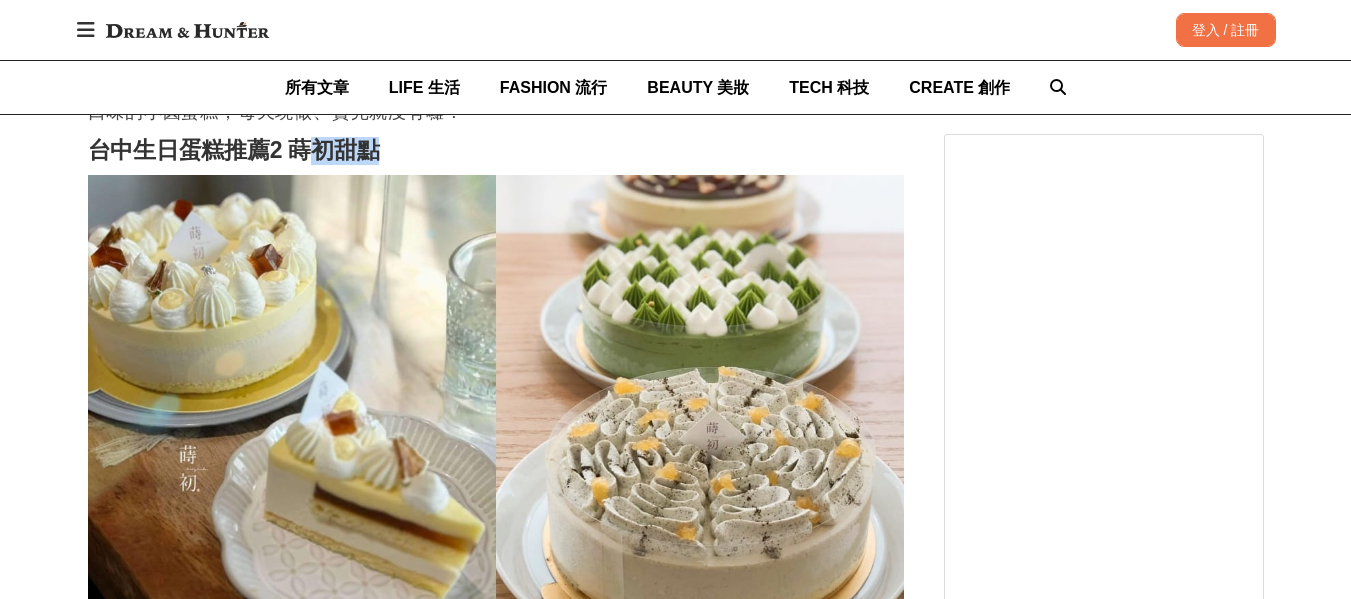 drag, startPoint x: 330, startPoint y: 238, endPoint x: 357, endPoint y: 118, distance: 123 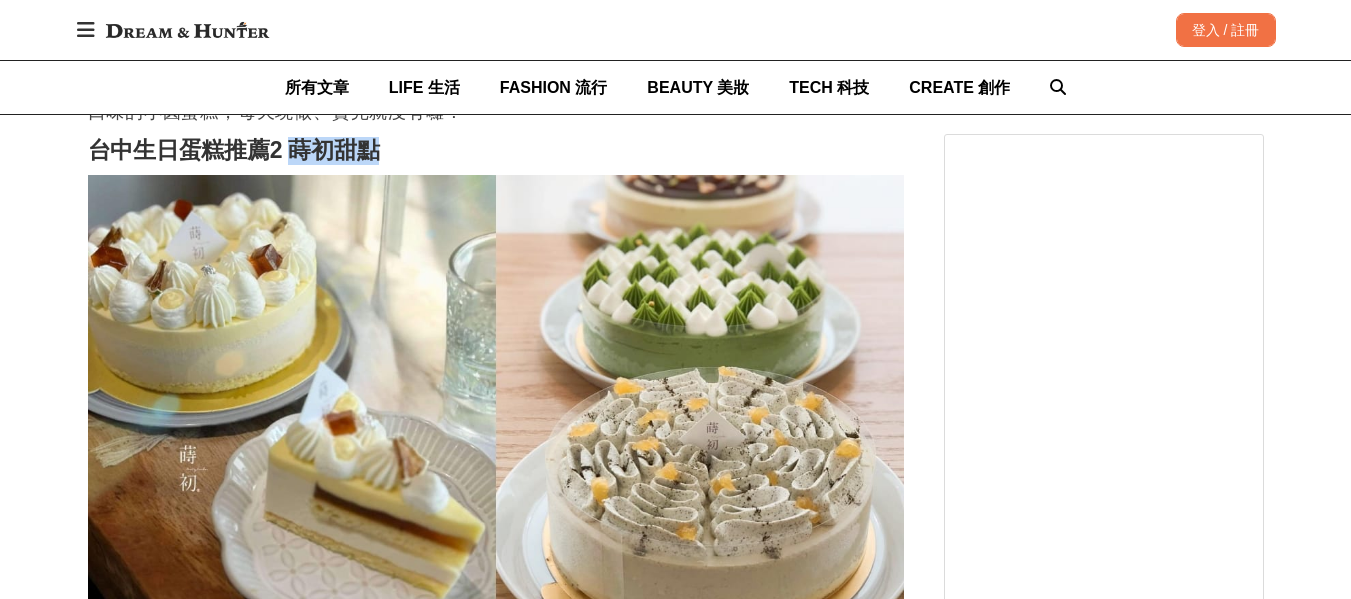 drag, startPoint x: 322, startPoint y: 244, endPoint x: 421, endPoint y: 233, distance: 99.60924 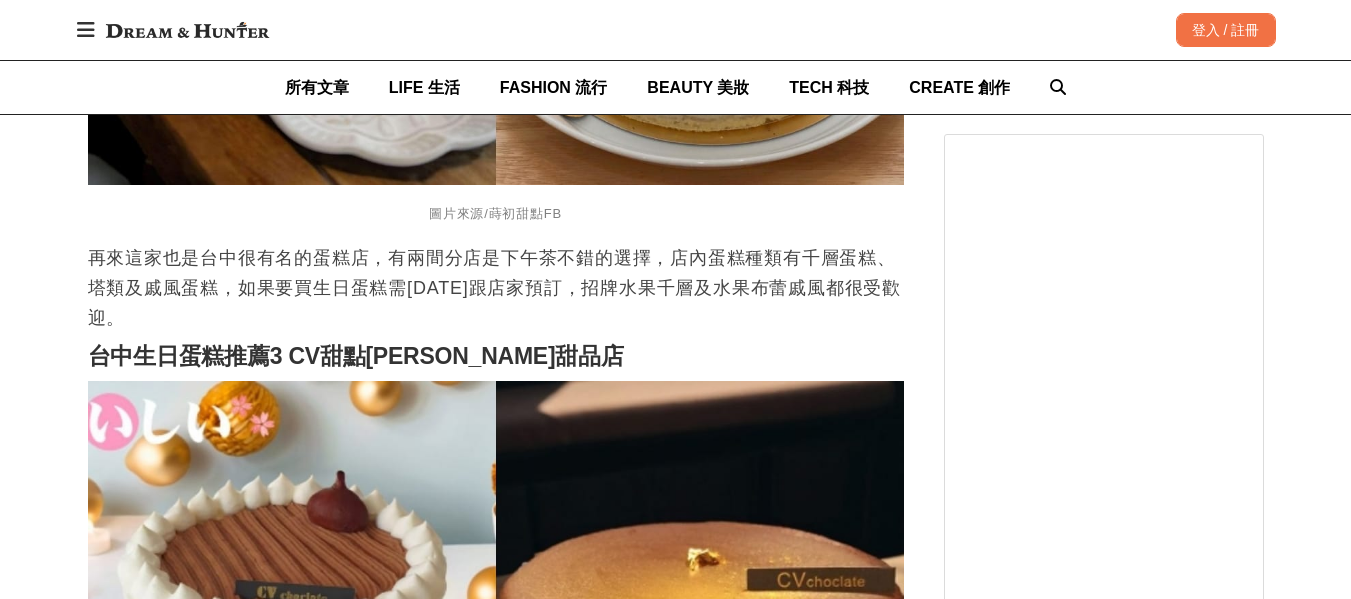 scroll, scrollTop: 2900, scrollLeft: 0, axis: vertical 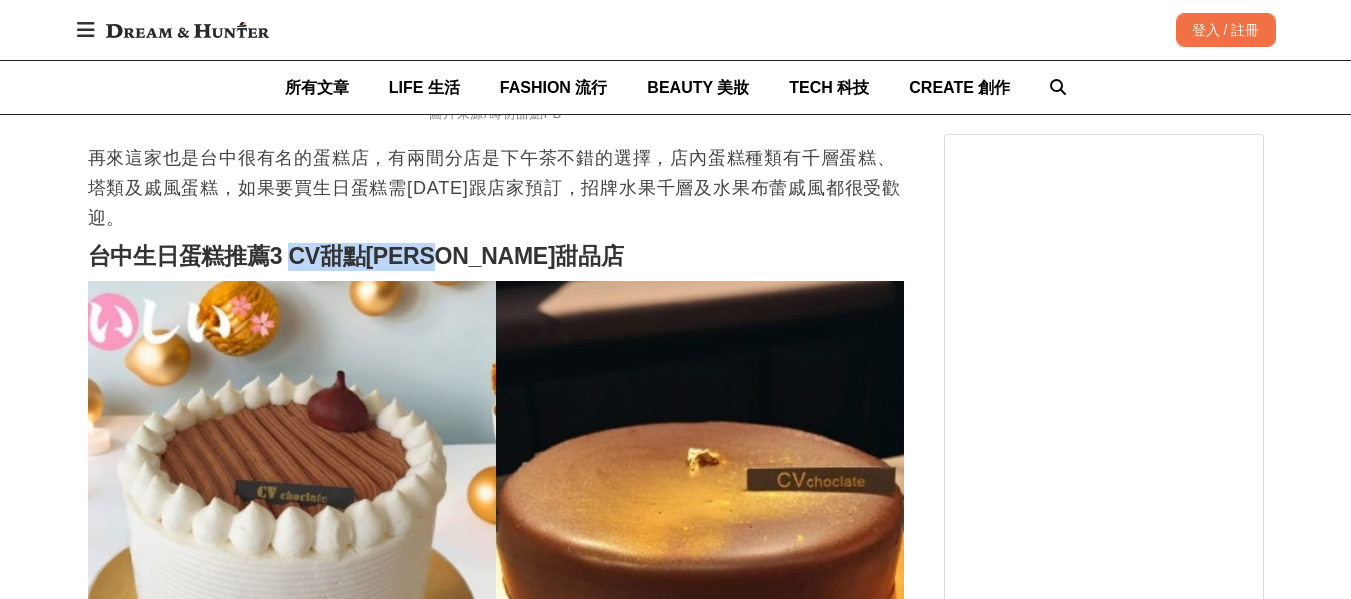 drag, startPoint x: 321, startPoint y: 367, endPoint x: 540, endPoint y: 364, distance: 219.02055 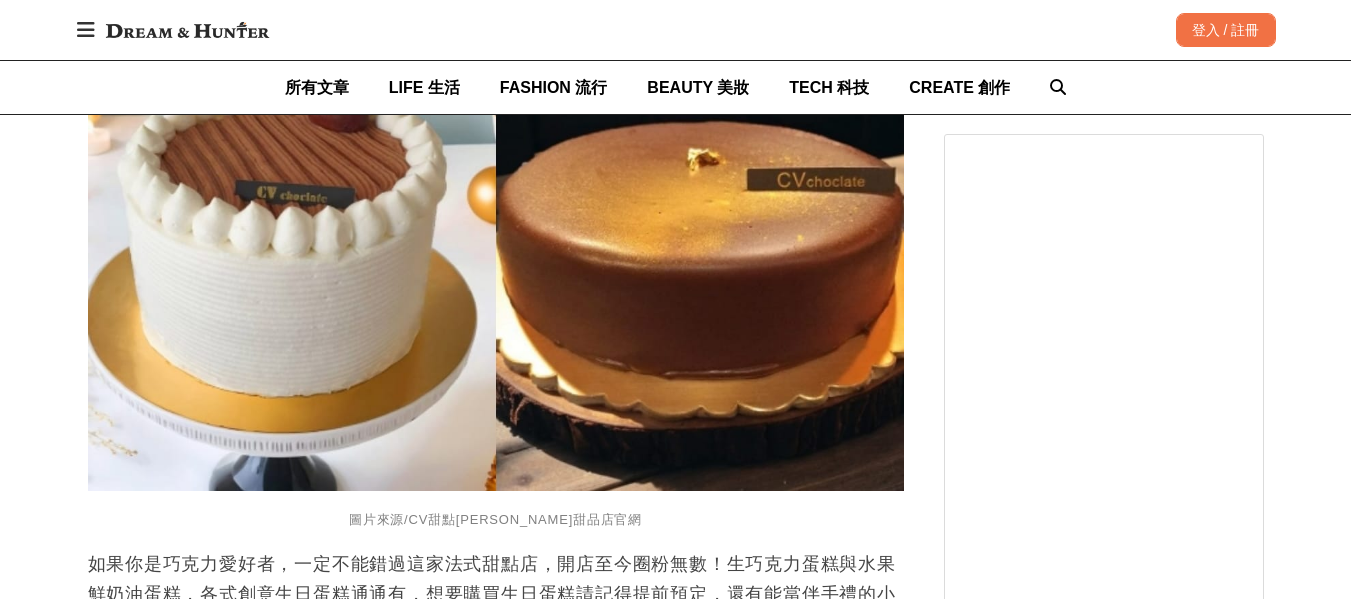 scroll, scrollTop: 3800, scrollLeft: 0, axis: vertical 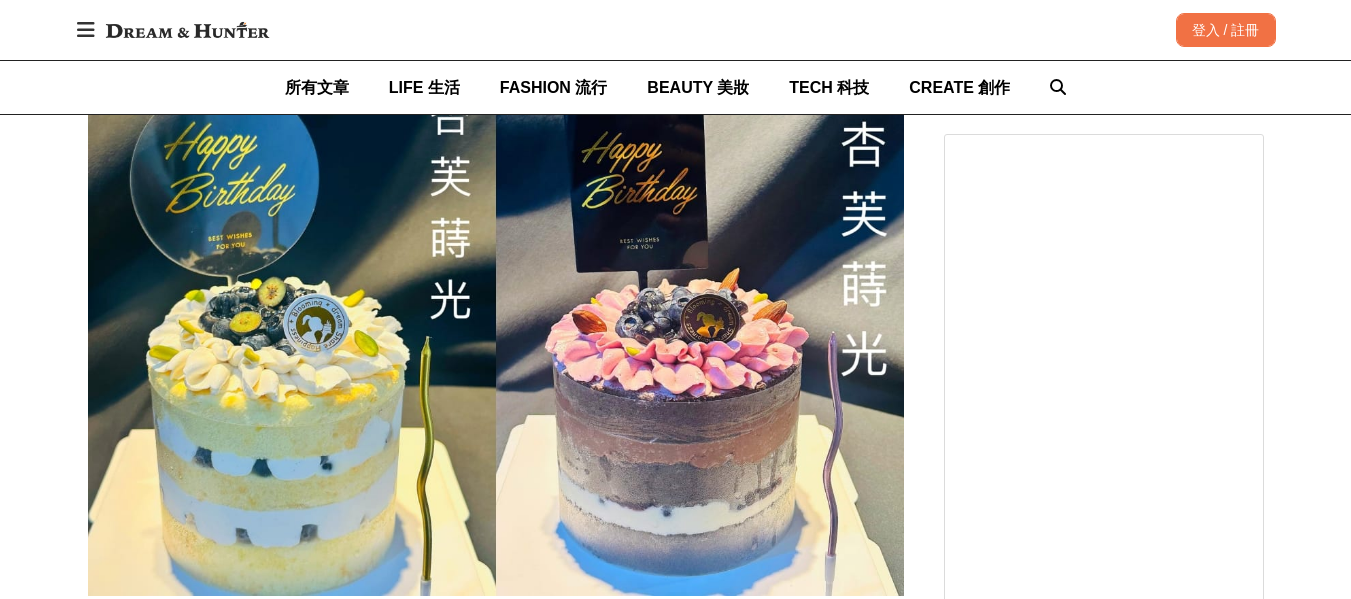 drag, startPoint x: 422, startPoint y: 194, endPoint x: 319, endPoint y: 190, distance: 103.077644 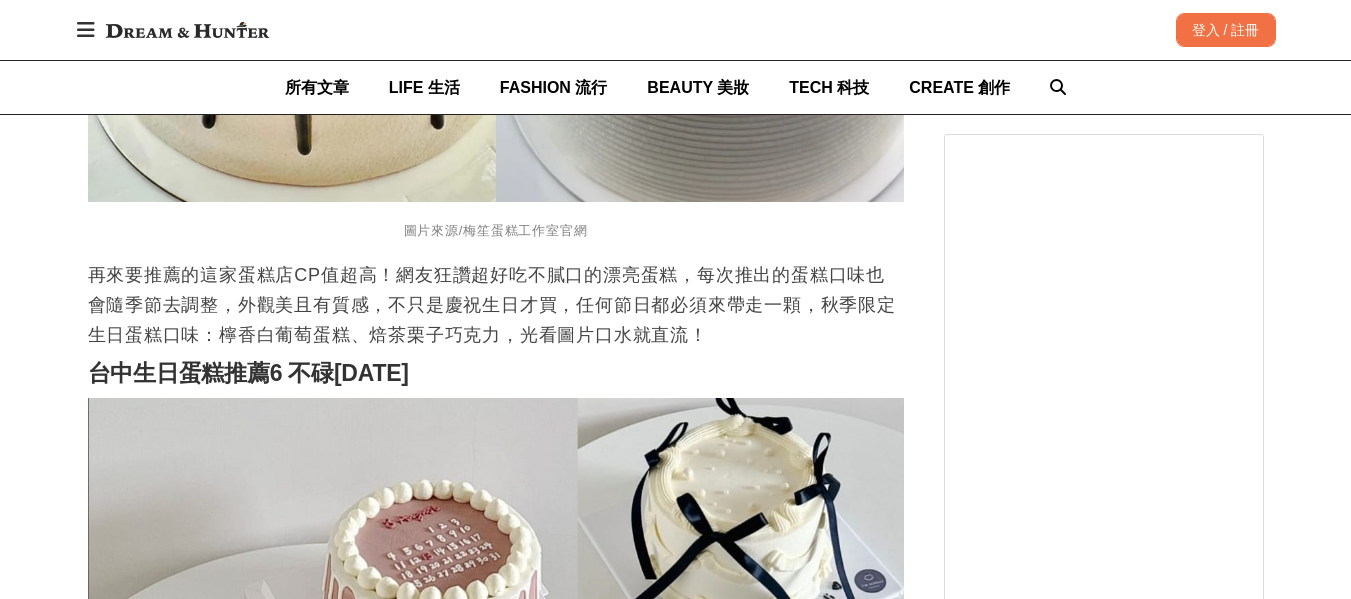 scroll, scrollTop: 5300, scrollLeft: 0, axis: vertical 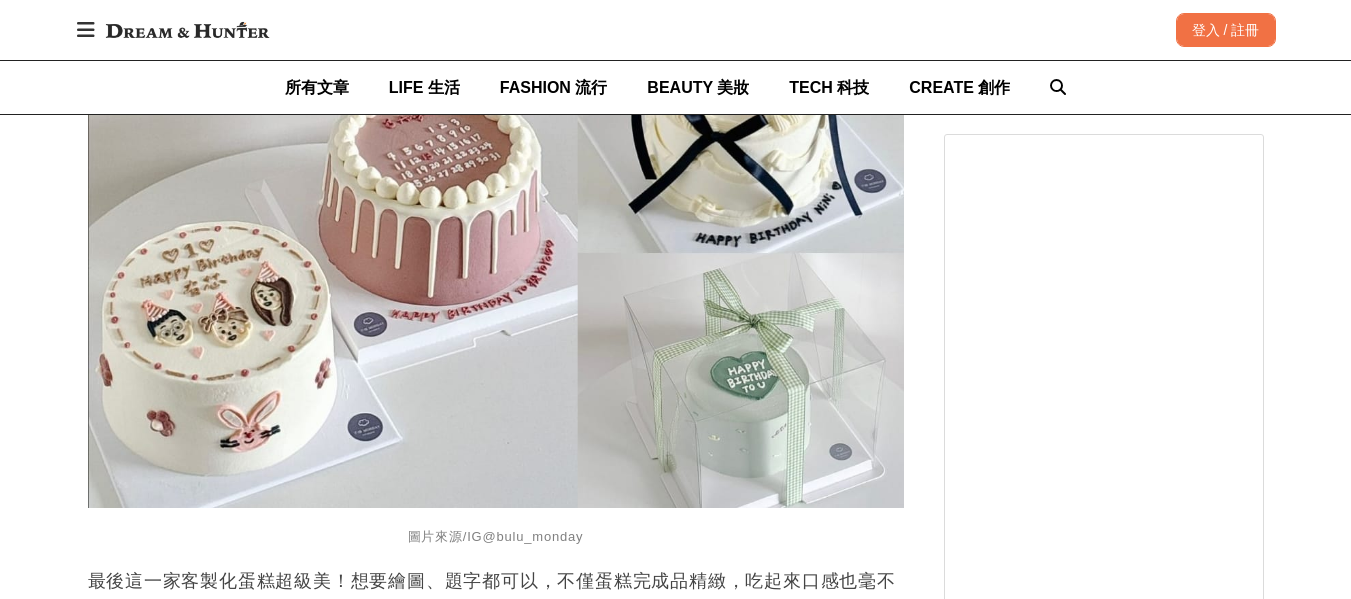 drag, startPoint x: 324, startPoint y: 192, endPoint x: 493, endPoint y: 186, distance: 169.10648 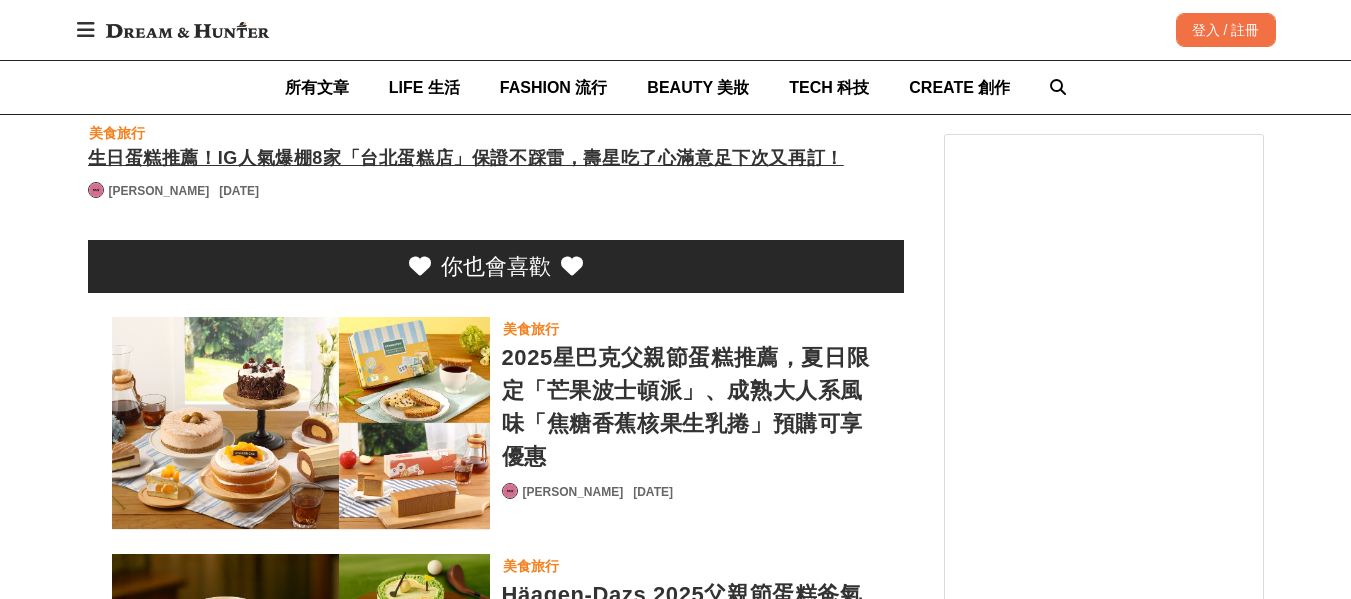 scroll, scrollTop: 6300, scrollLeft: 0, axis: vertical 